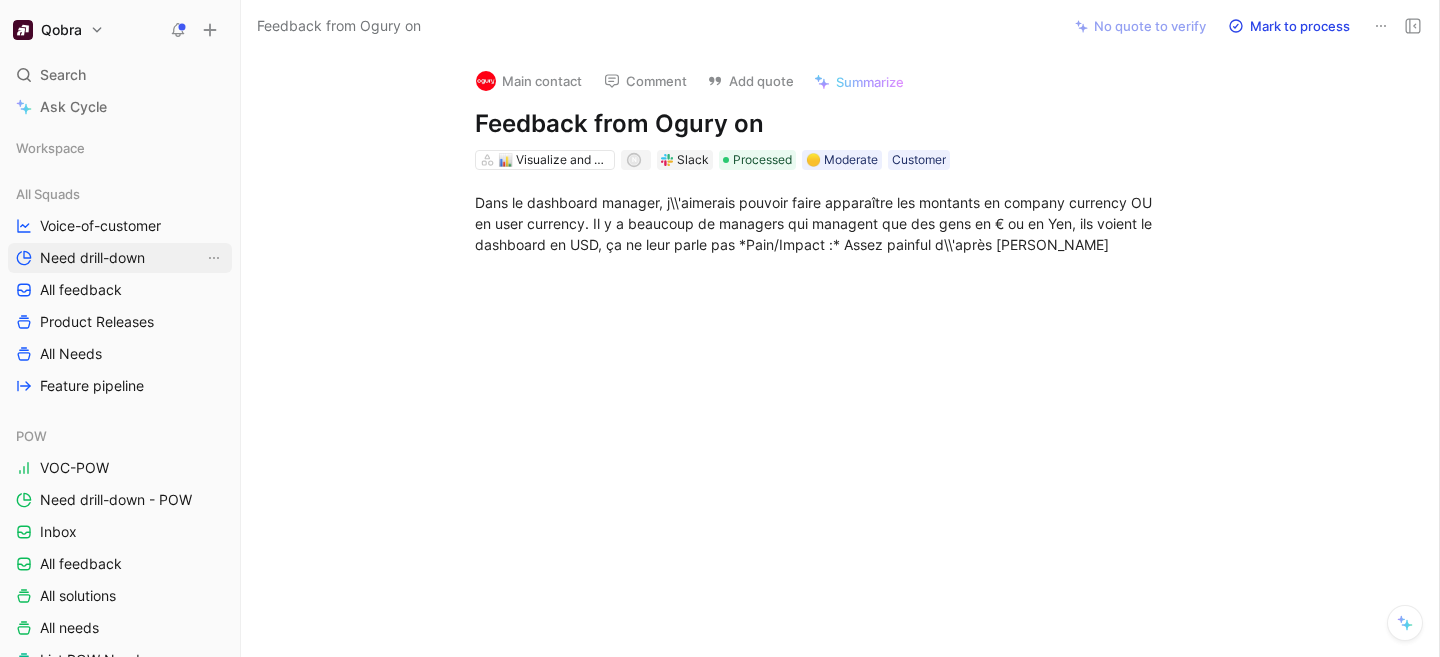 scroll, scrollTop: 0, scrollLeft: 0, axis: both 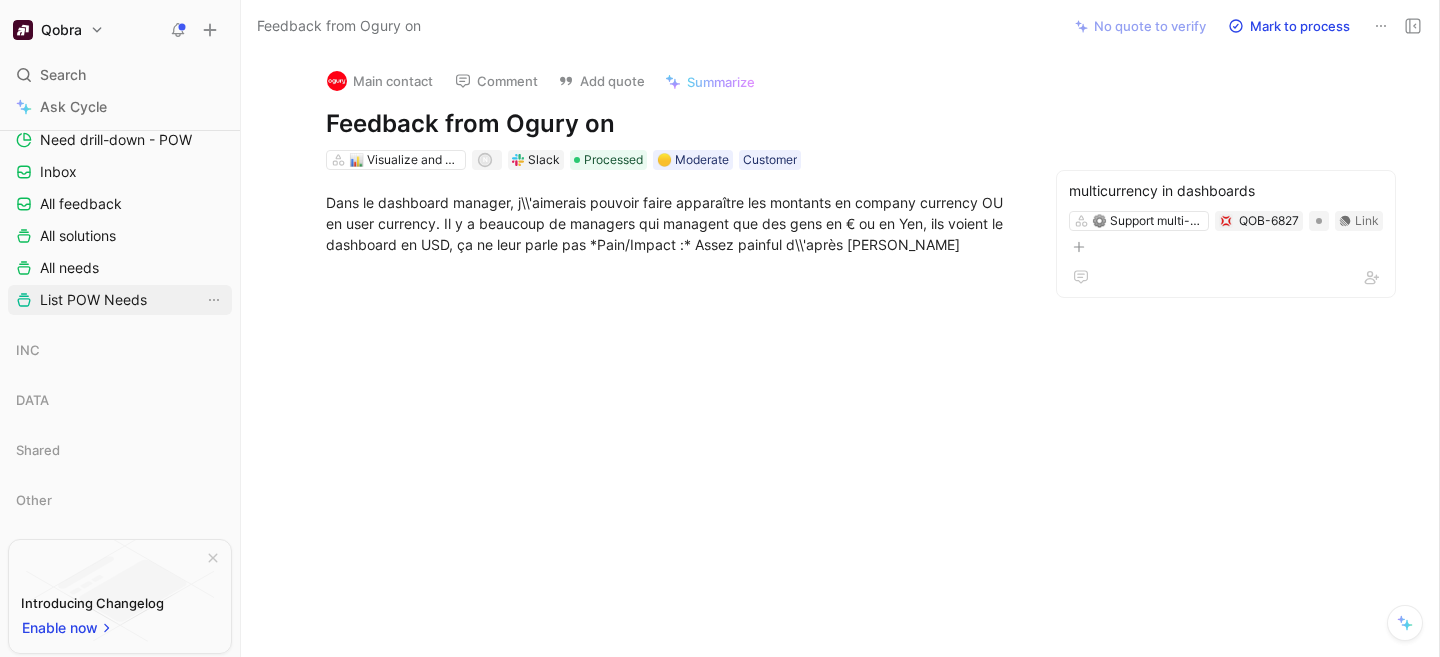 click on "List POW Needs" at bounding box center (93, 300) 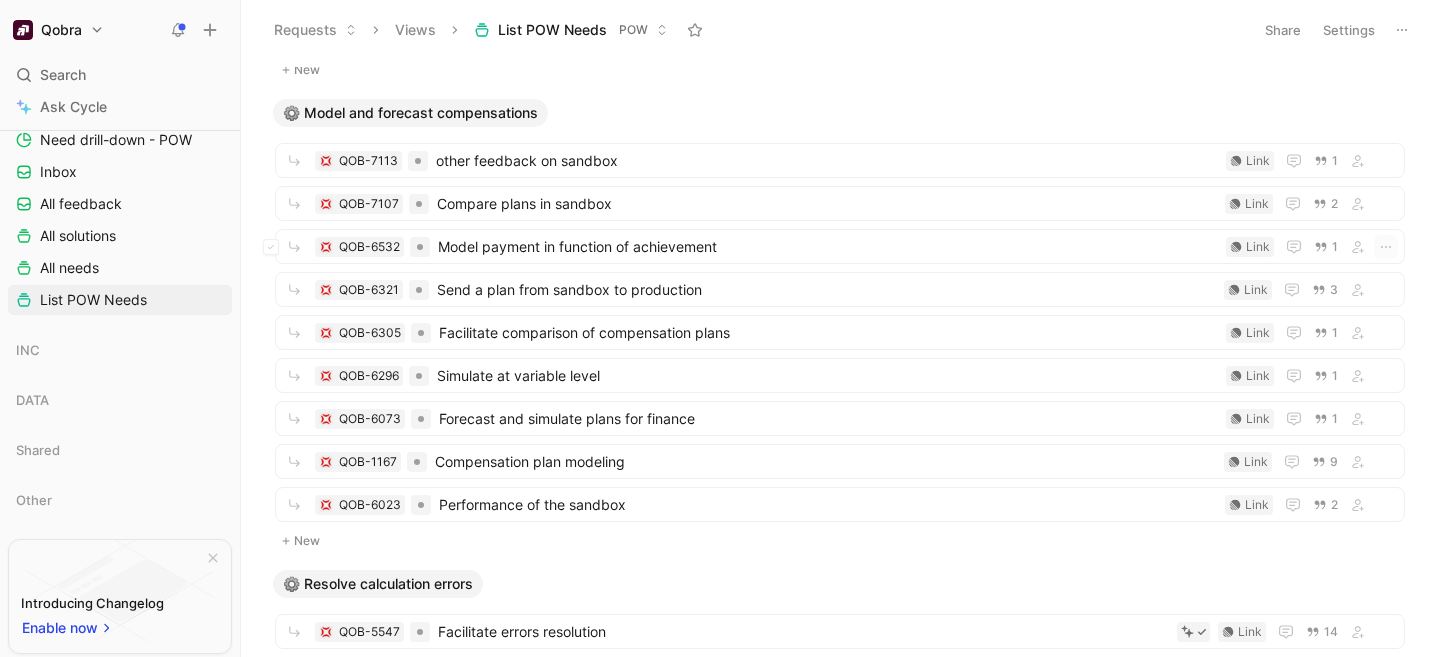 scroll, scrollTop: 3343, scrollLeft: 0, axis: vertical 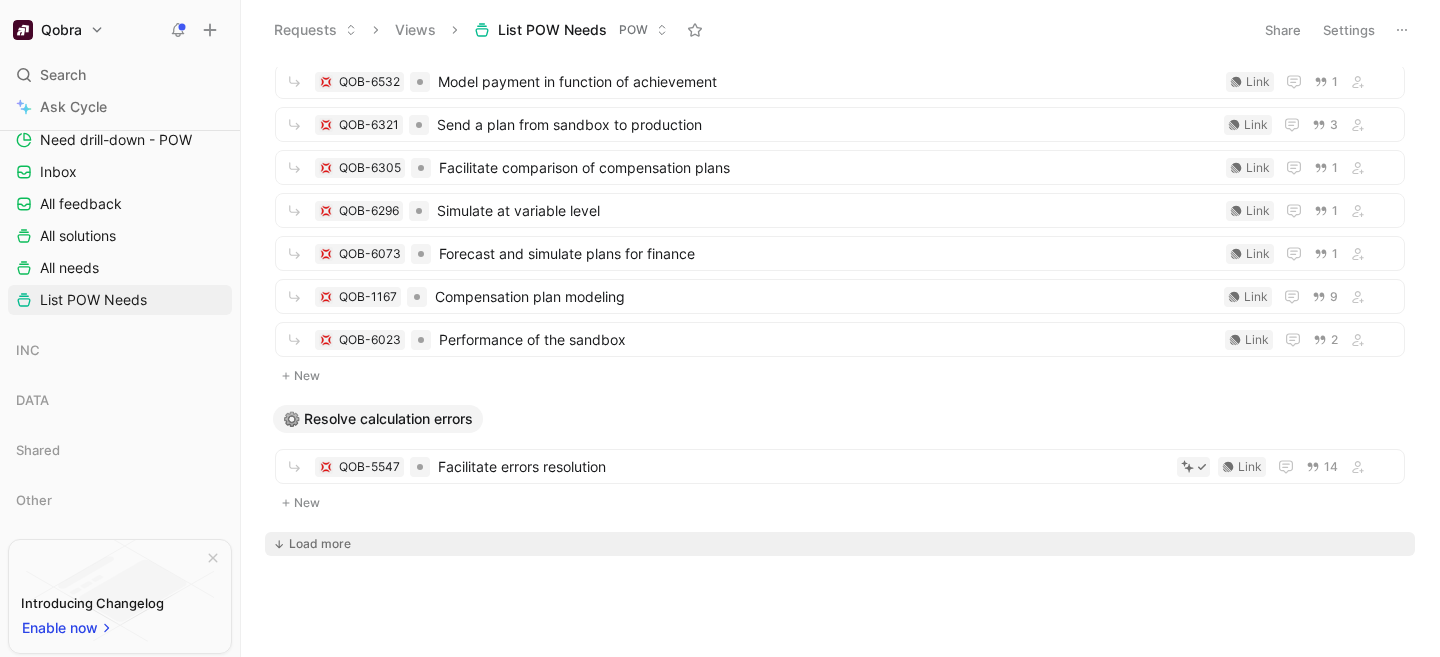 click on "Load more" at bounding box center [320, 544] 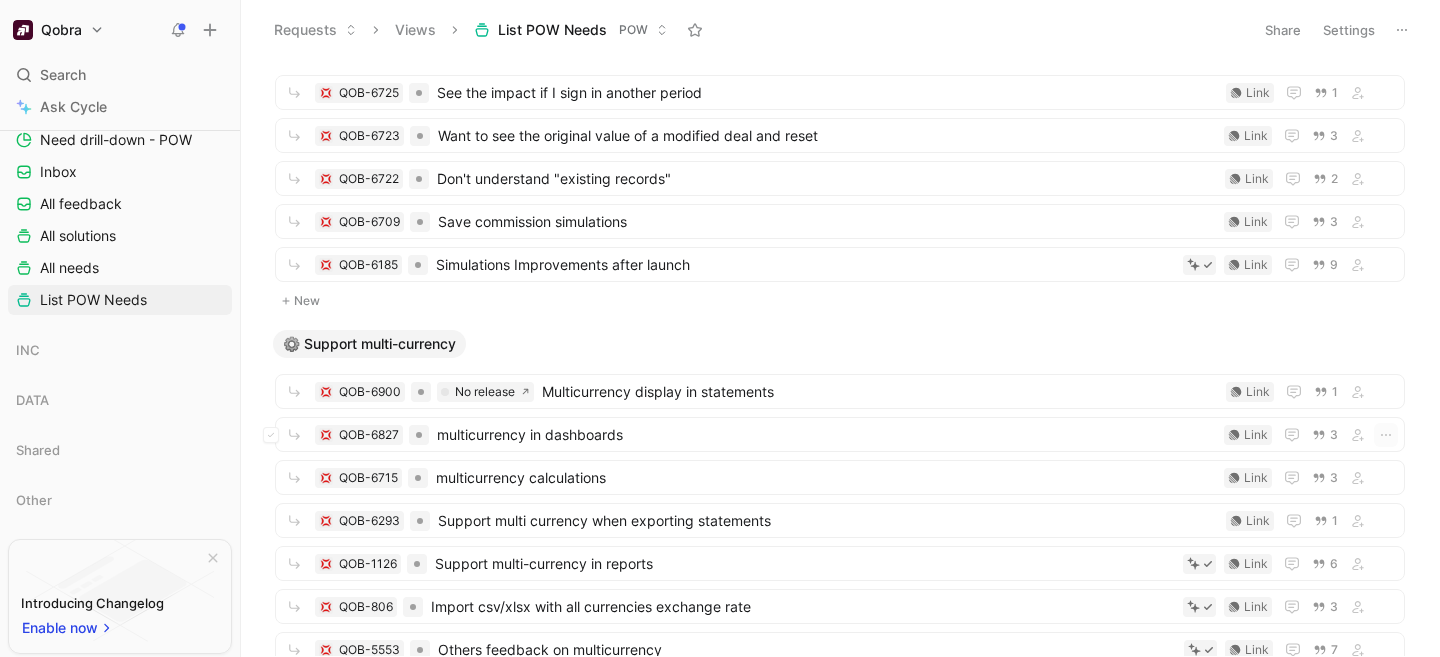 scroll, scrollTop: 4421, scrollLeft: 0, axis: vertical 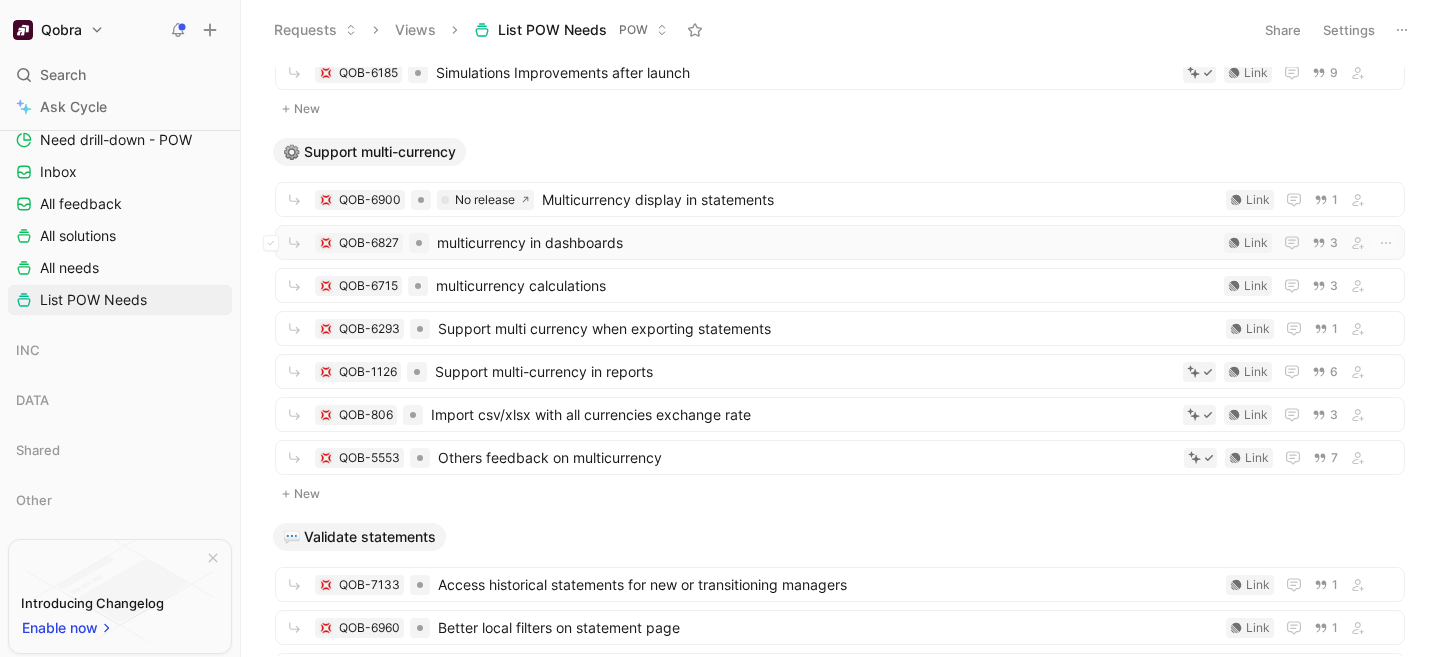 click on "multicurrency in dashboards" at bounding box center (826, 243) 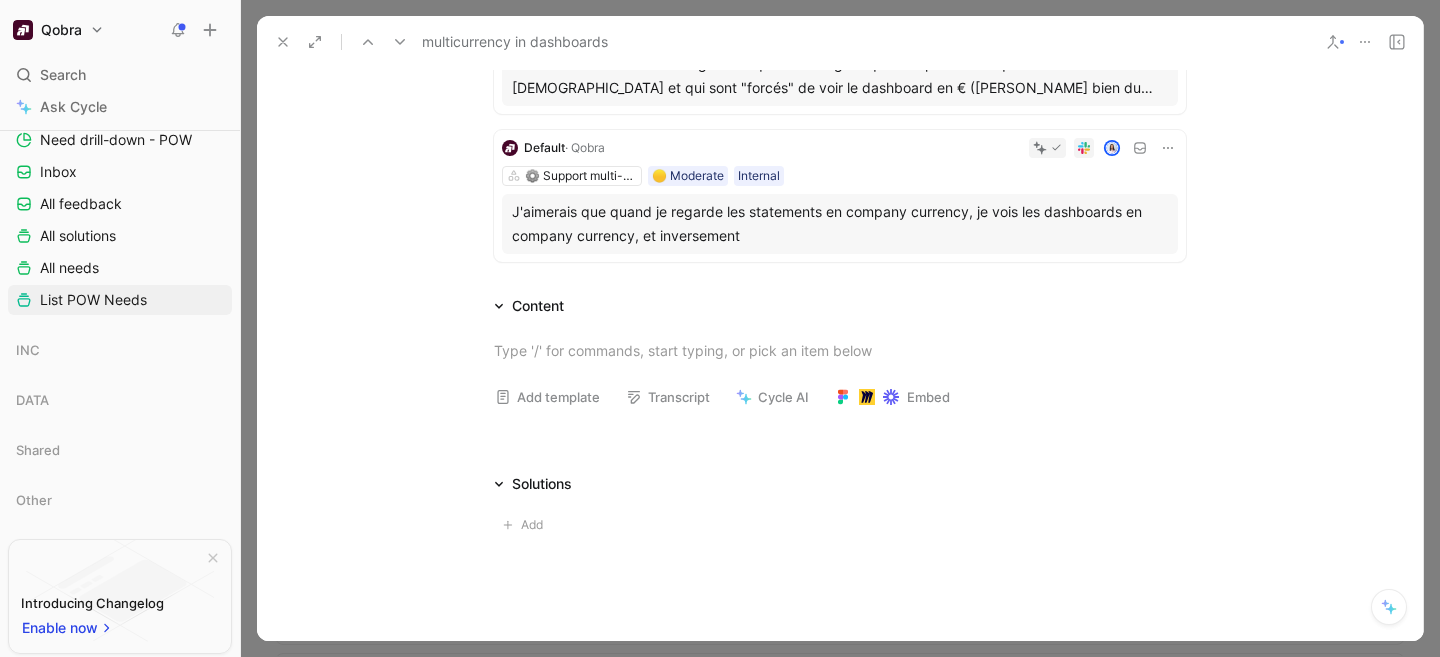 scroll, scrollTop: 519, scrollLeft: 0, axis: vertical 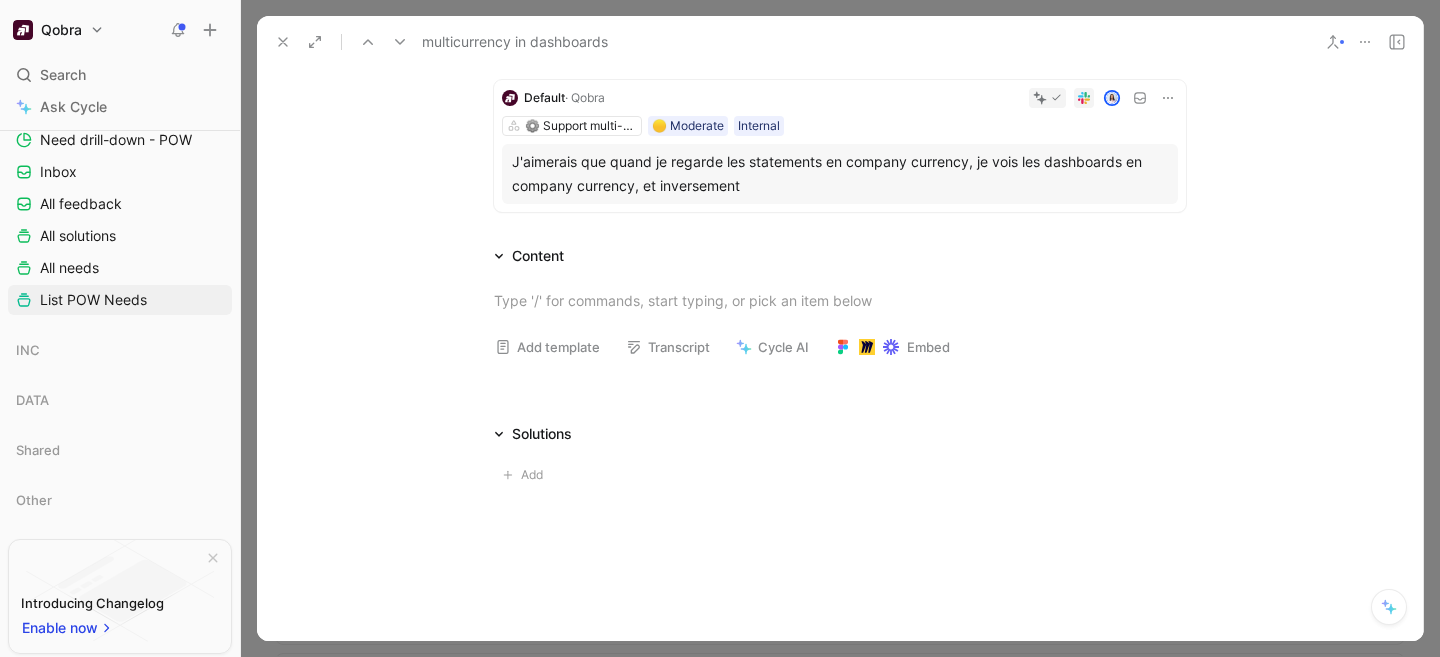click 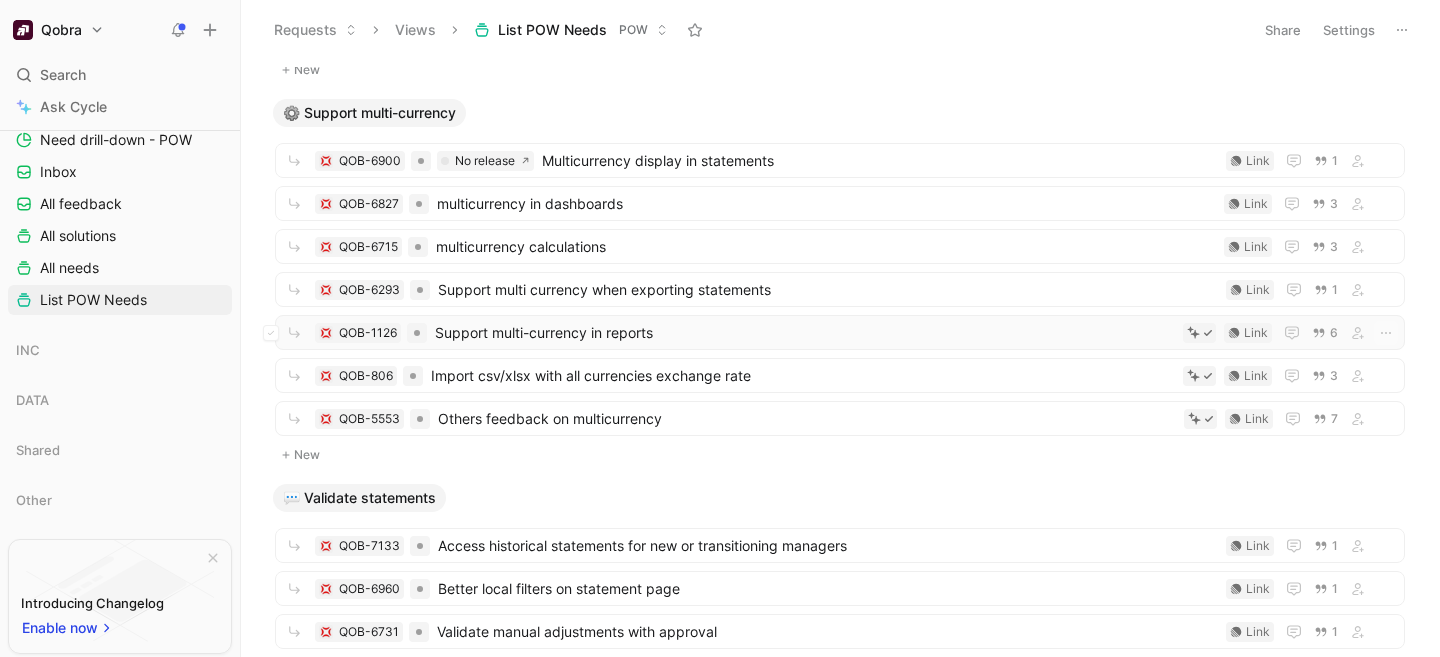 scroll, scrollTop: 4462, scrollLeft: 0, axis: vertical 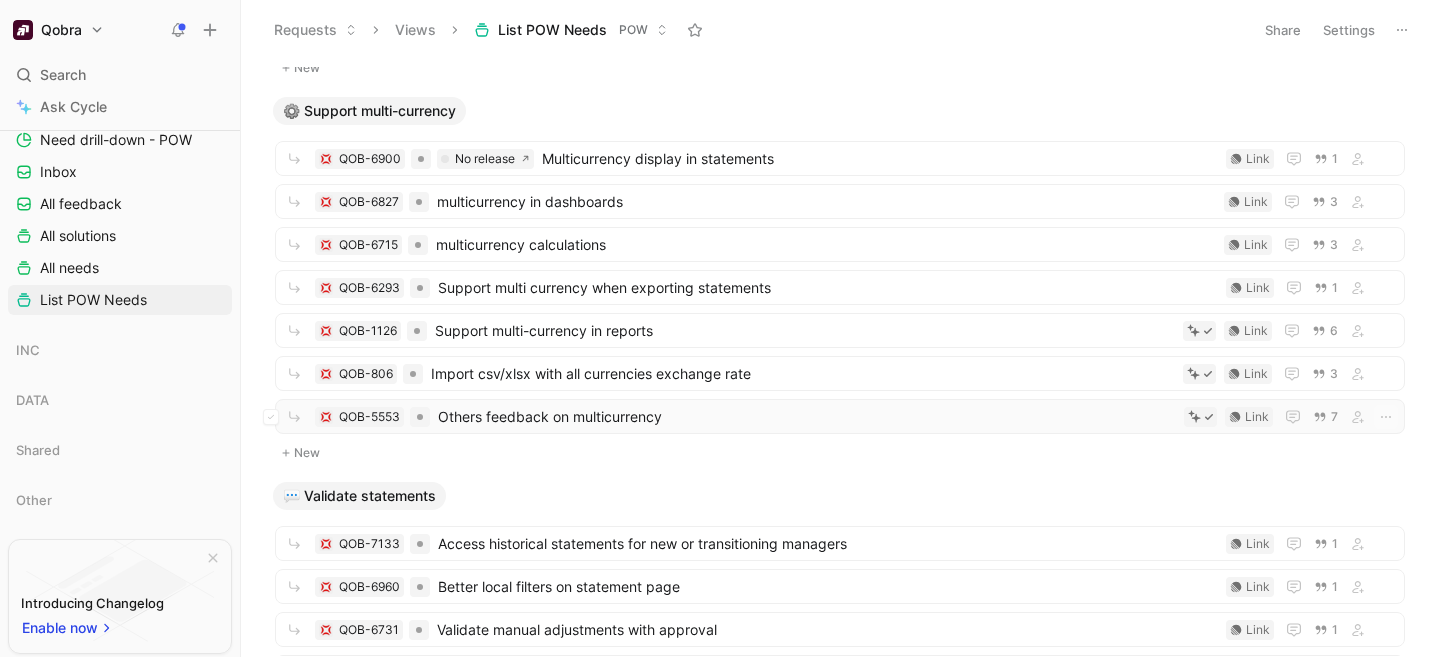 click on "Others feedback on multicurrency" at bounding box center [807, 417] 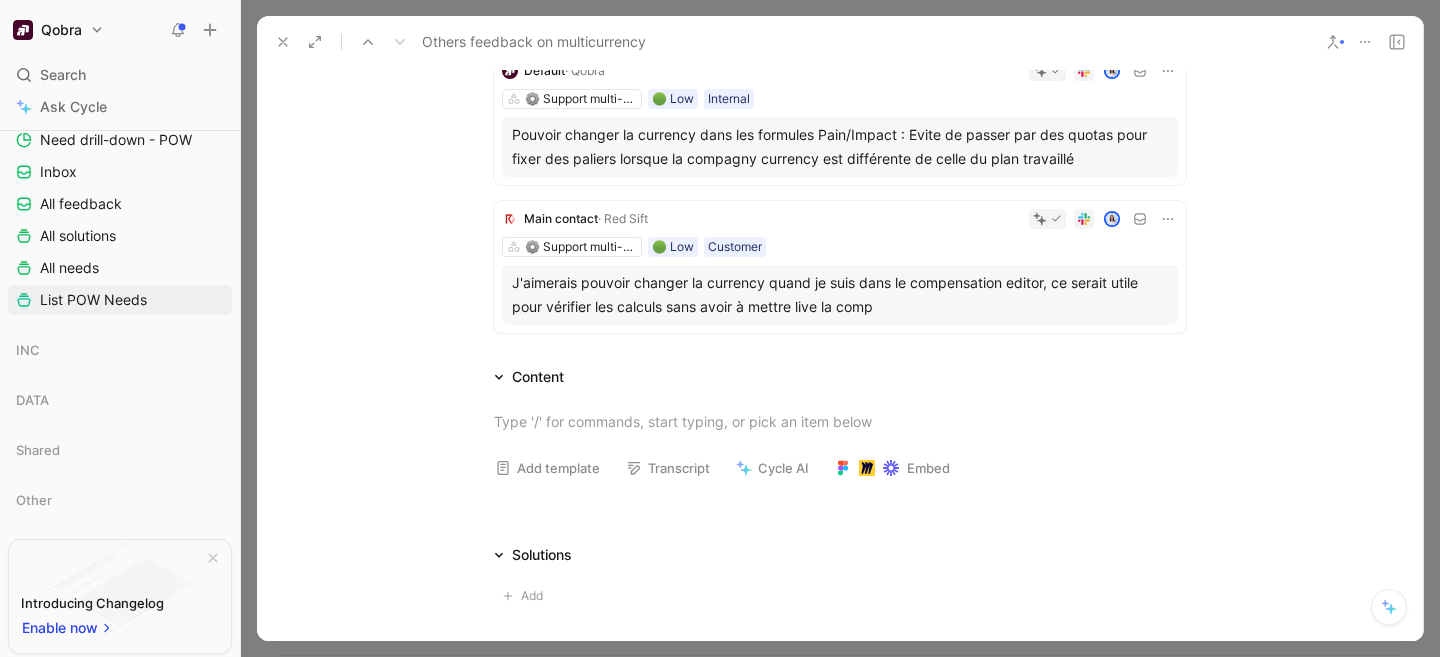 scroll, scrollTop: 1104, scrollLeft: 0, axis: vertical 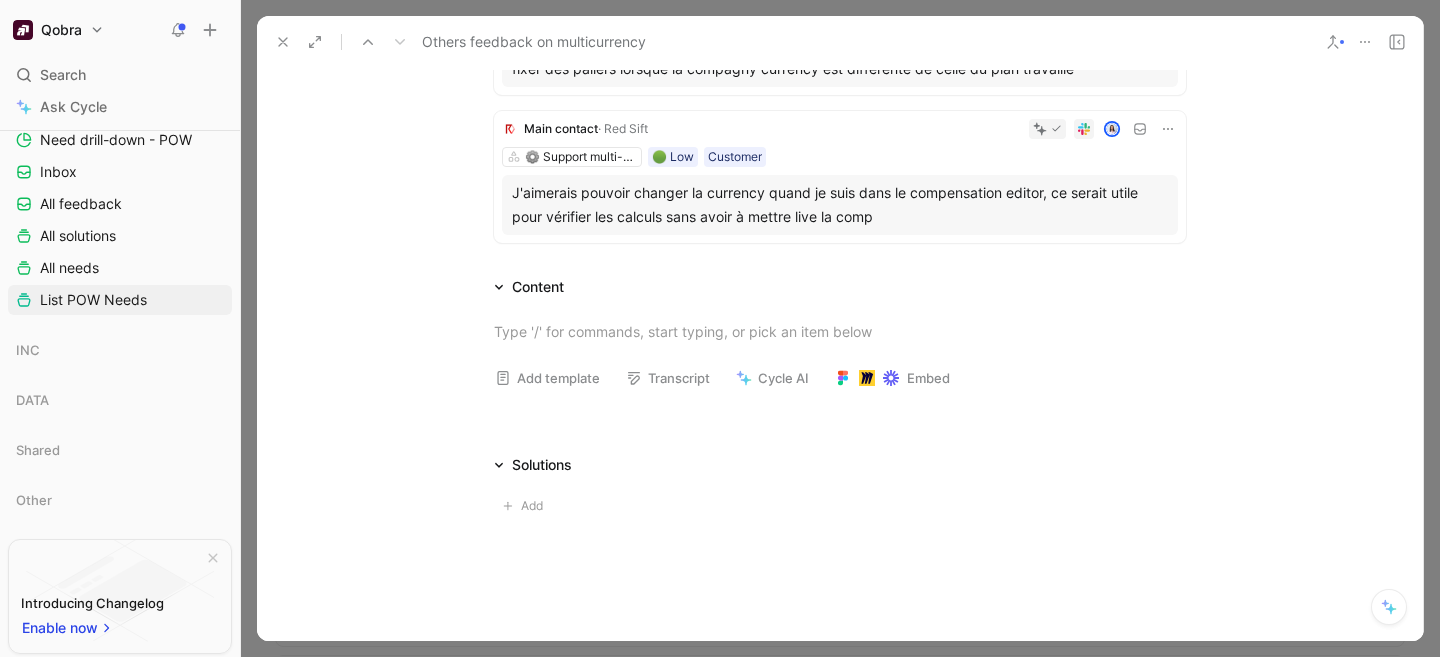 click 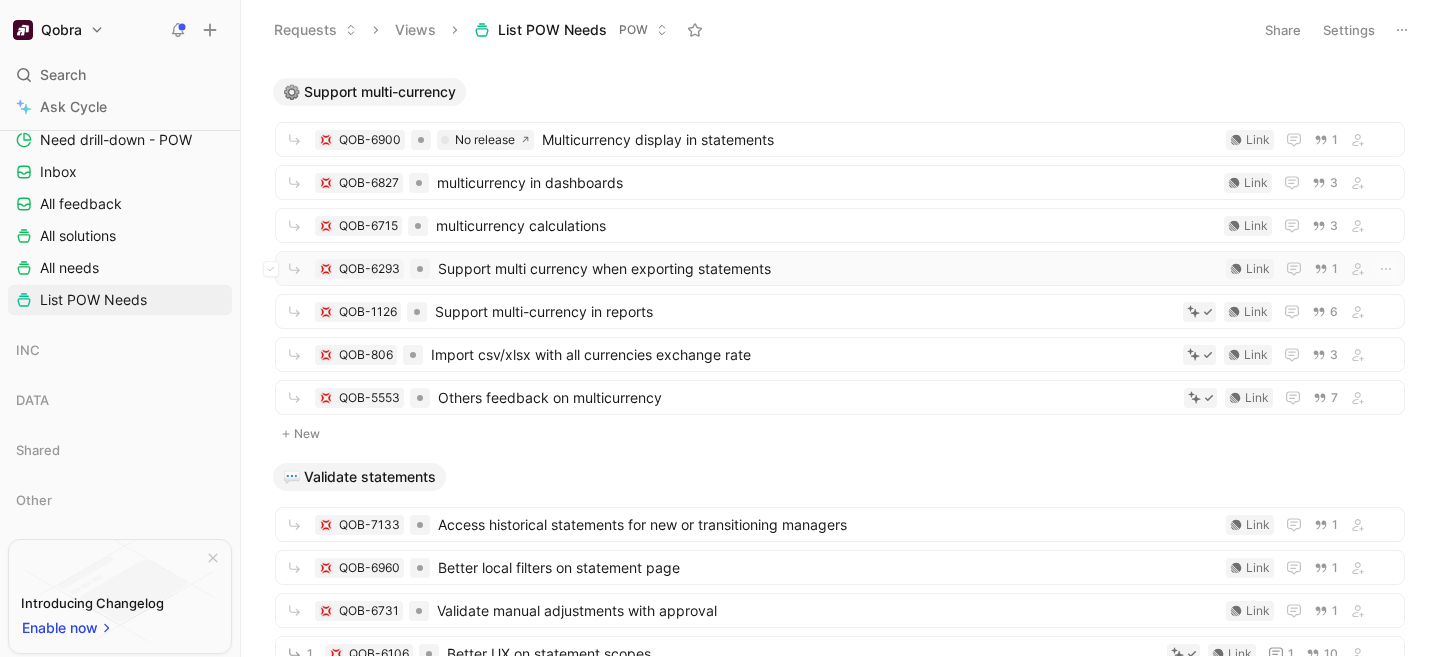 scroll, scrollTop: 4486, scrollLeft: 0, axis: vertical 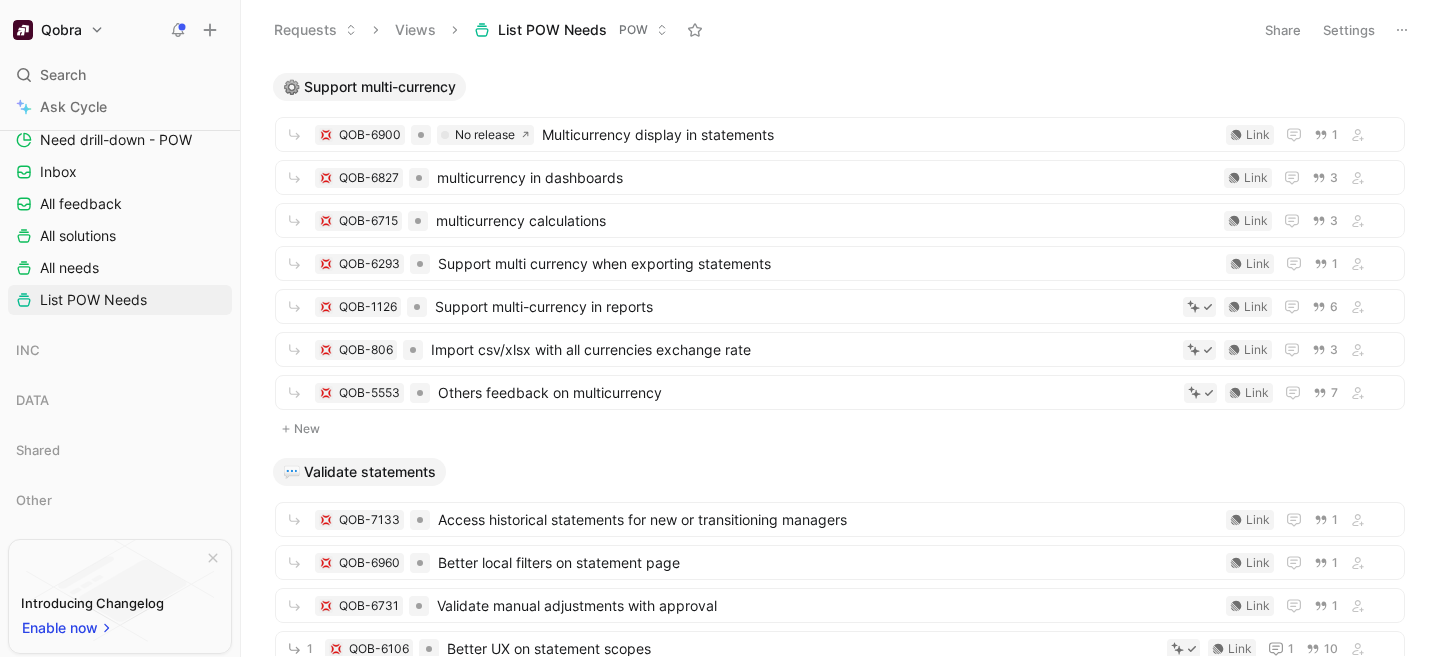 click on "New" at bounding box center (840, 429) 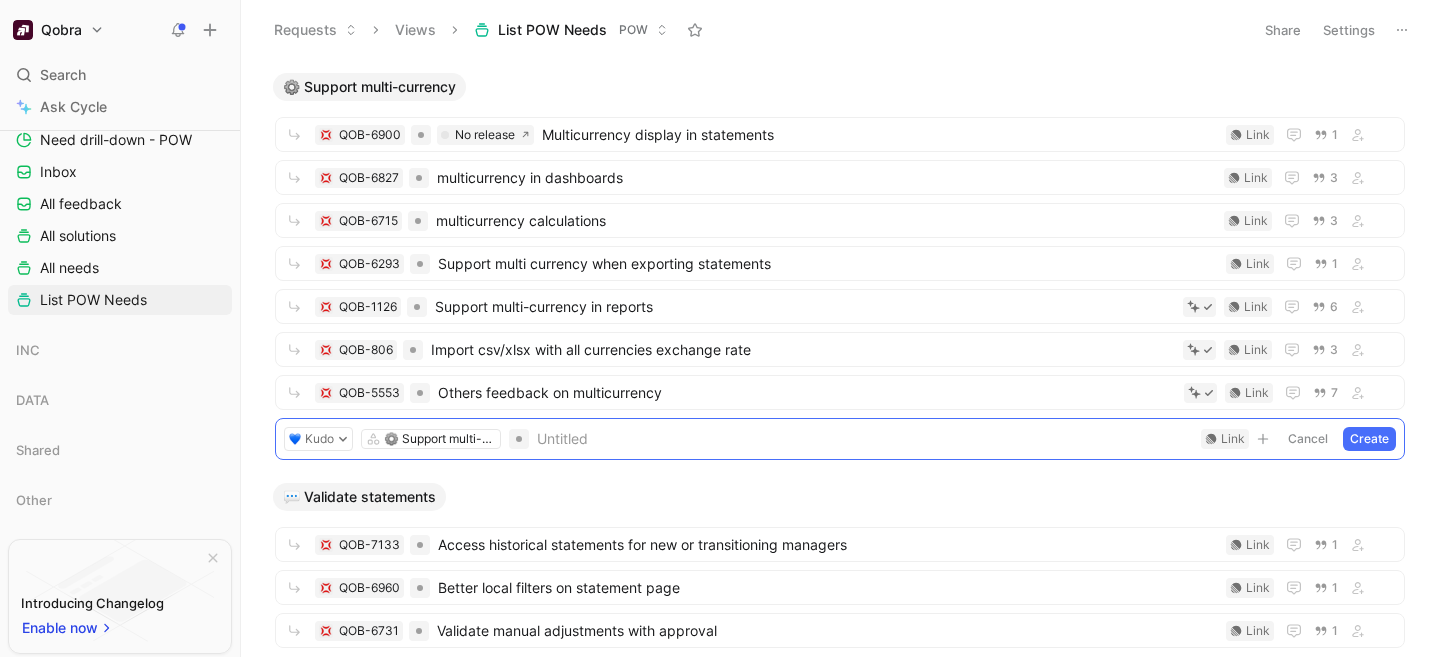 click on "💬 Validate statements" at bounding box center (840, 497) 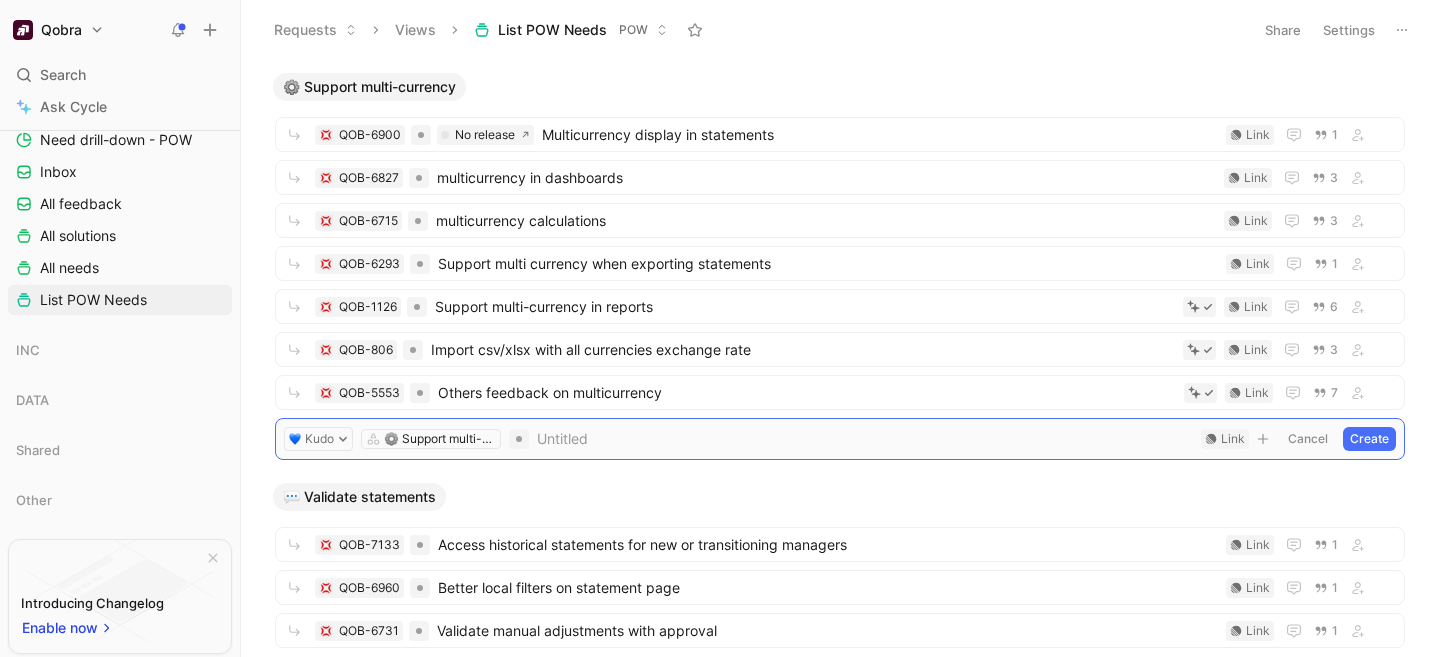 click on "Cancel" at bounding box center (1308, 439) 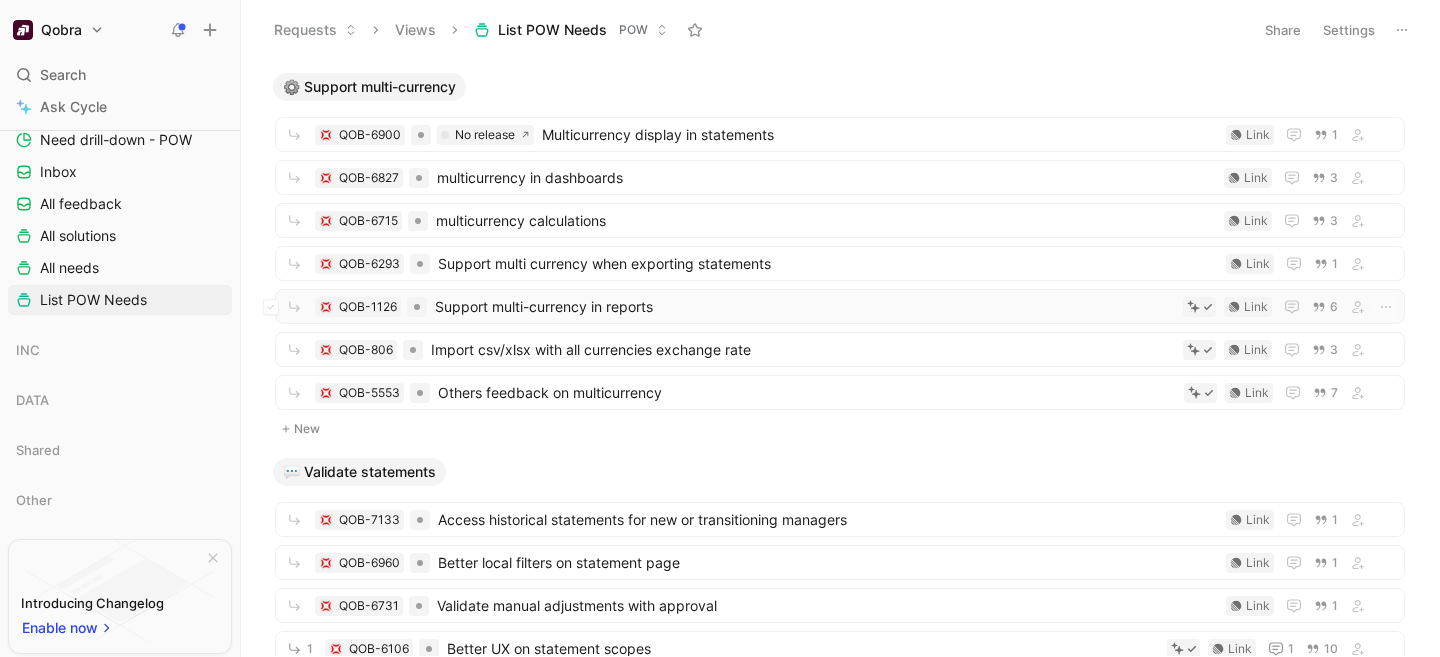 click on "Support multi-currency in reports" at bounding box center [805, 307] 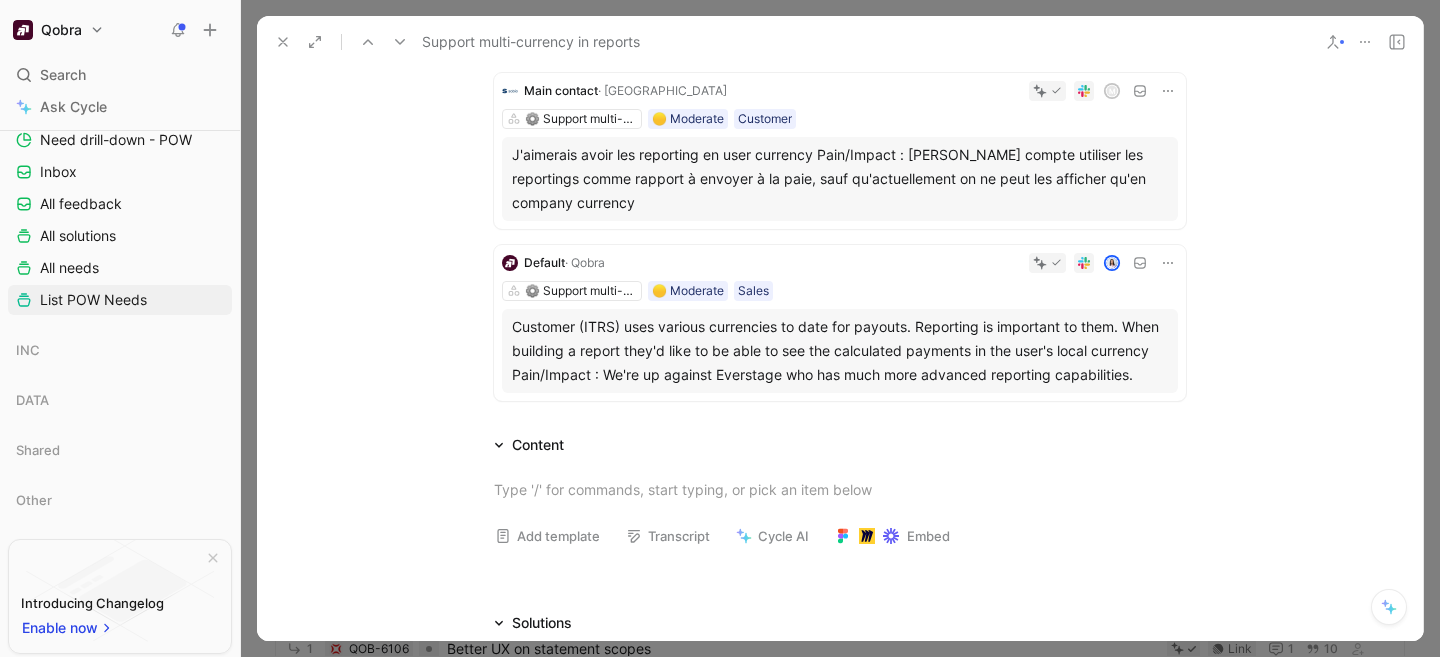 scroll, scrollTop: 795, scrollLeft: 0, axis: vertical 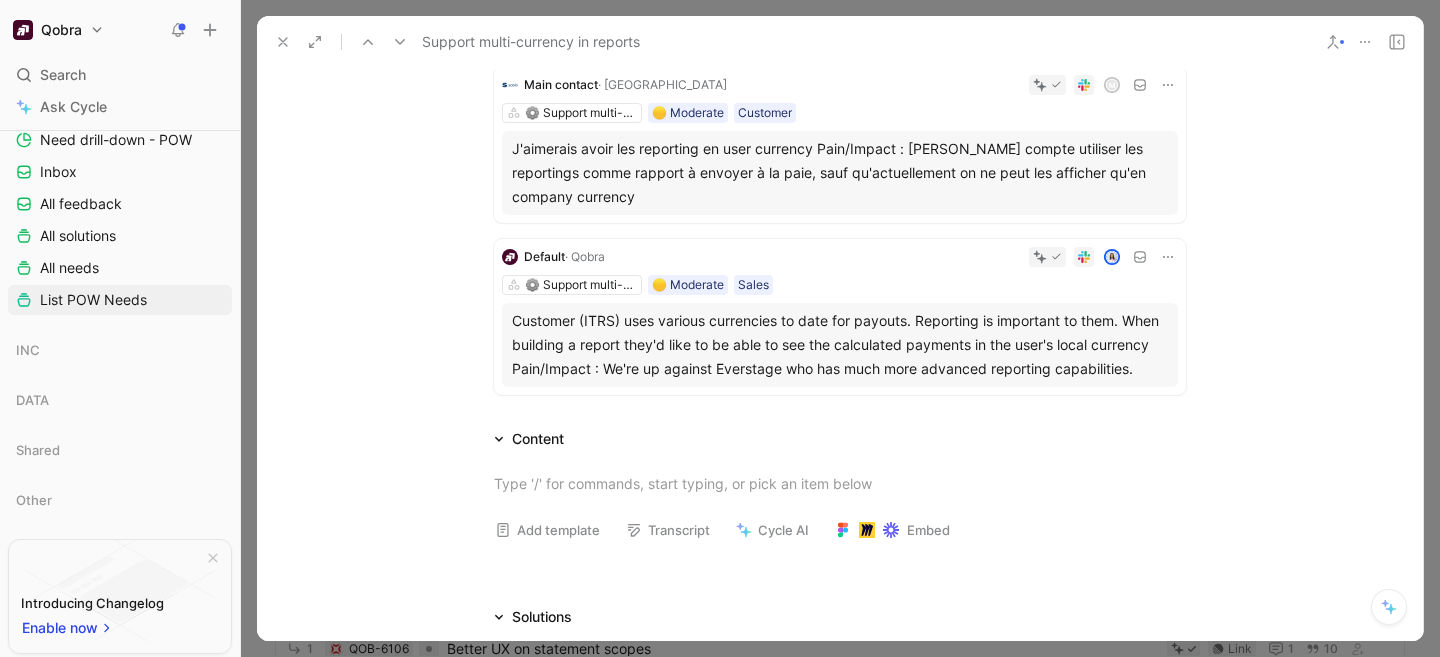 click on "Support multi-currency in reports" at bounding box center (840, 42) 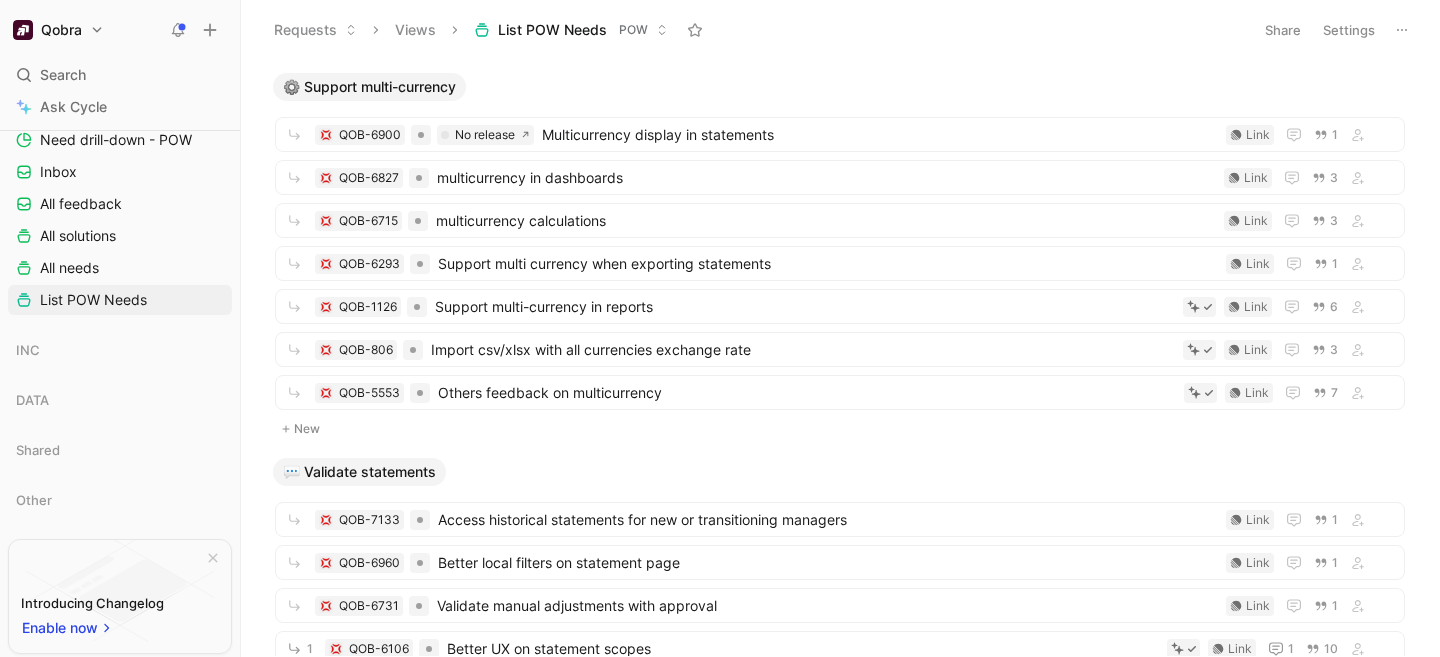 click on "Qobra Search ⌘ K Ask Cycle Workspace All Squads Voice-of-customer Need drill-down All feedback Product Releases All Needs Feature pipeline POW VOC-POW Need drill-down - POW Inbox All feedback All solutions All needs List POW Needs INC DATA Shared Other
To pick up a draggable item, press the space bar.
While dragging, use the arrow keys to move the item.
Press space again to drop the item in its new position, or press escape to cancel.
Introducing Changelog Enable now Help center Invite member Requests Views List POW Needs POW Share Settings *️⃣ Access on mobile New ⚙️ Configure calculation rules New *️⃣ Configure views / scopes New 🔑 Control roles and sharing New *️⃣ General design & patterns New 🔮 Generate statements New 🔮 Highlight sales metrics New ⚙️ Manage compensation plans New ⚙️ Model and forecast compensations New ⚙️ Resolve calculation errors New ⚙️ Set payment mechanism New 🔮 Simulate commissions QOB-6728 Link 5 QOB-6726 Link" at bounding box center [720, 328] 